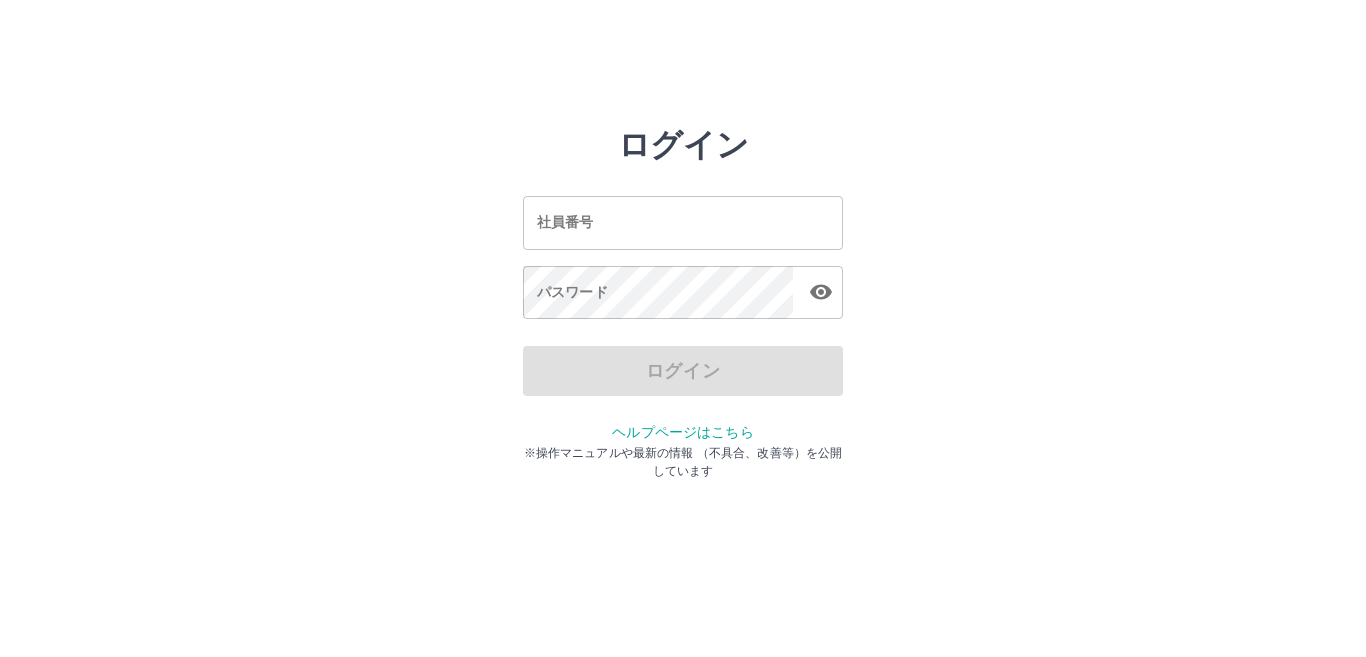 scroll, scrollTop: 0, scrollLeft: 0, axis: both 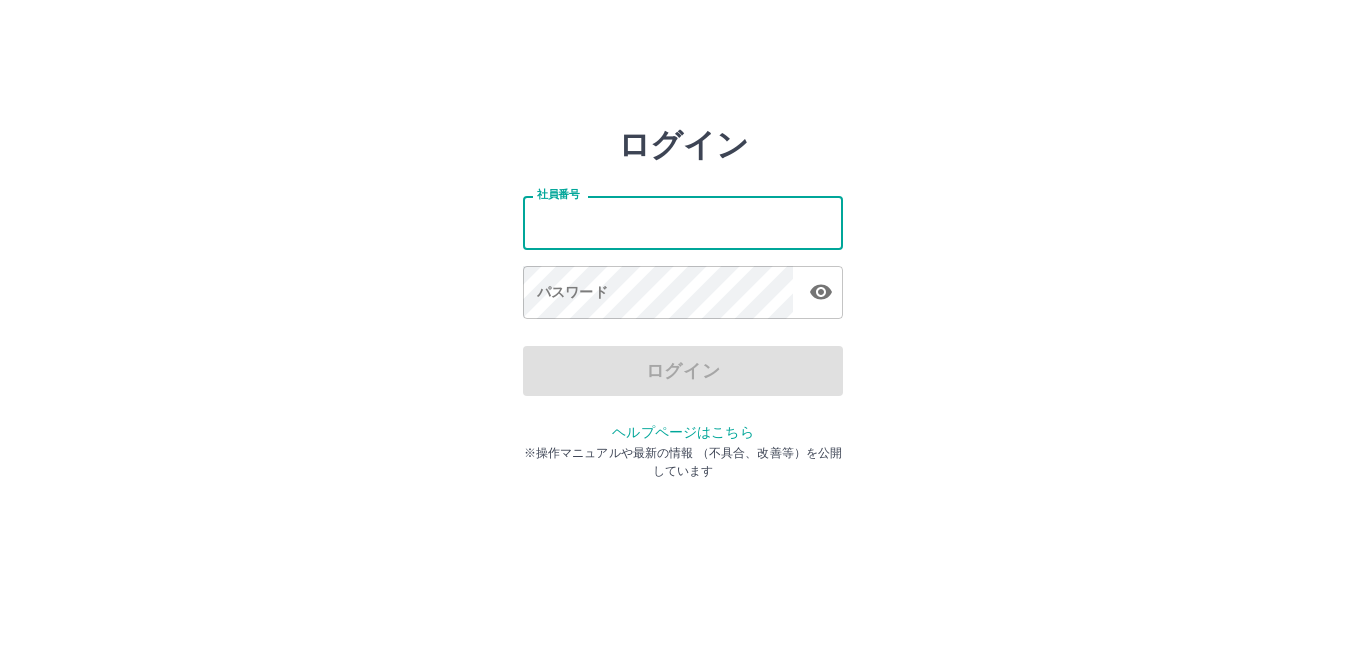 type on "*******" 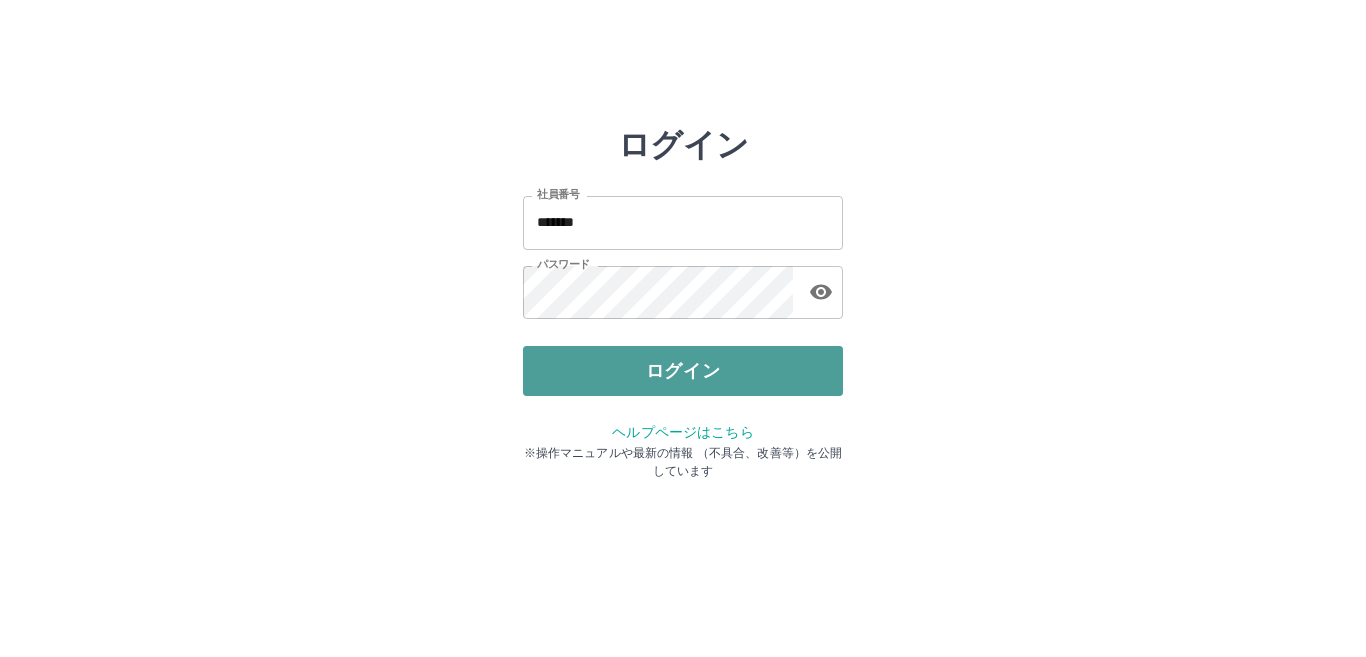 click on "ログイン" at bounding box center [683, 371] 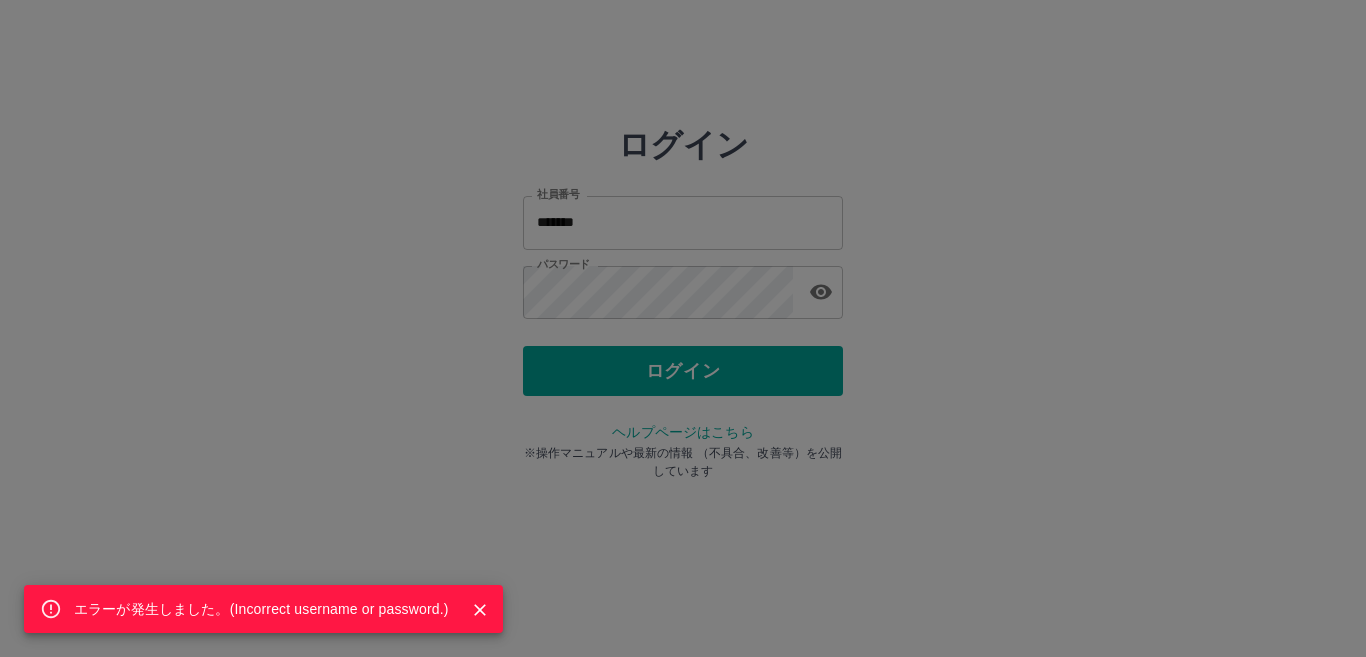 click on "エラーが発生しました。( Incorrect username or password. )" at bounding box center [683, 328] 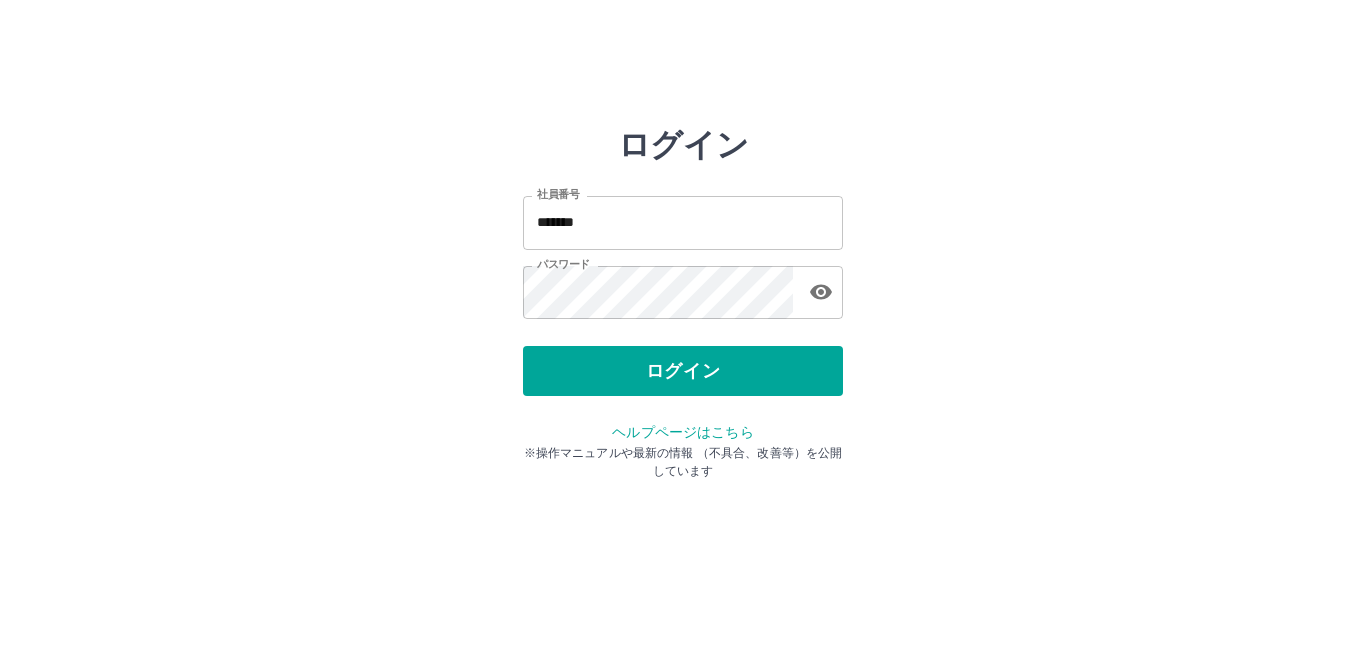 click 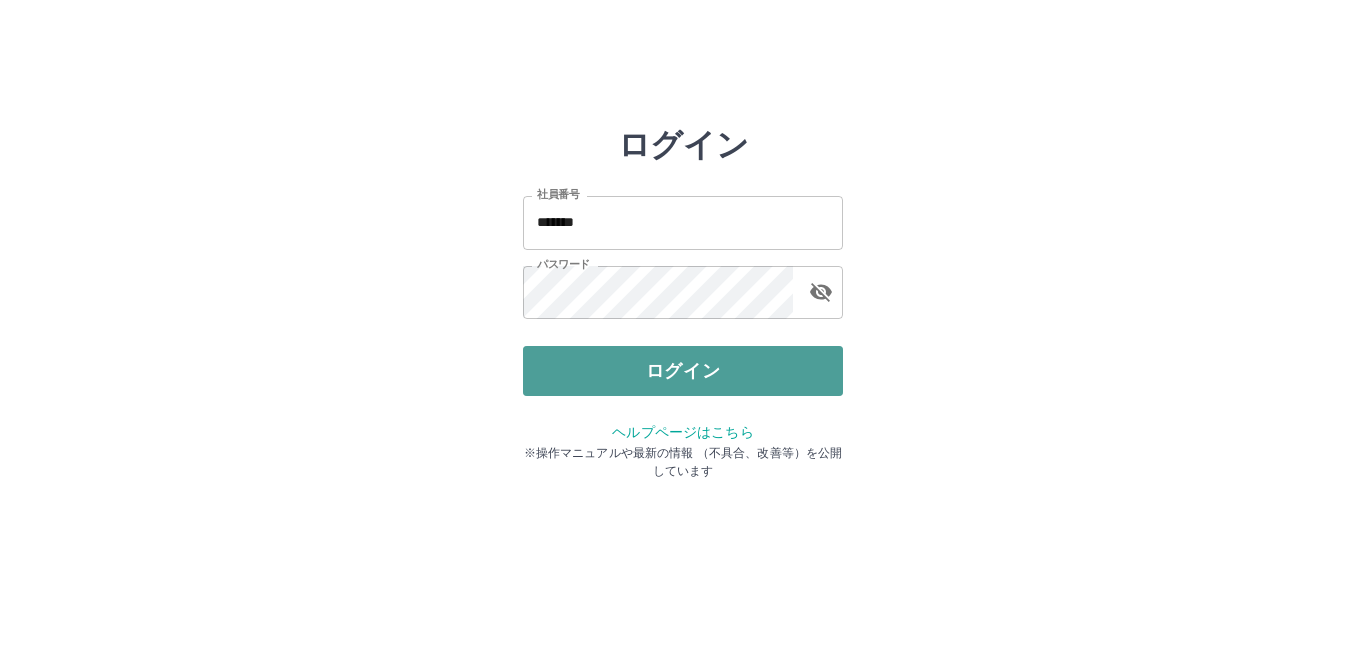 click on "ログイン" at bounding box center (683, 371) 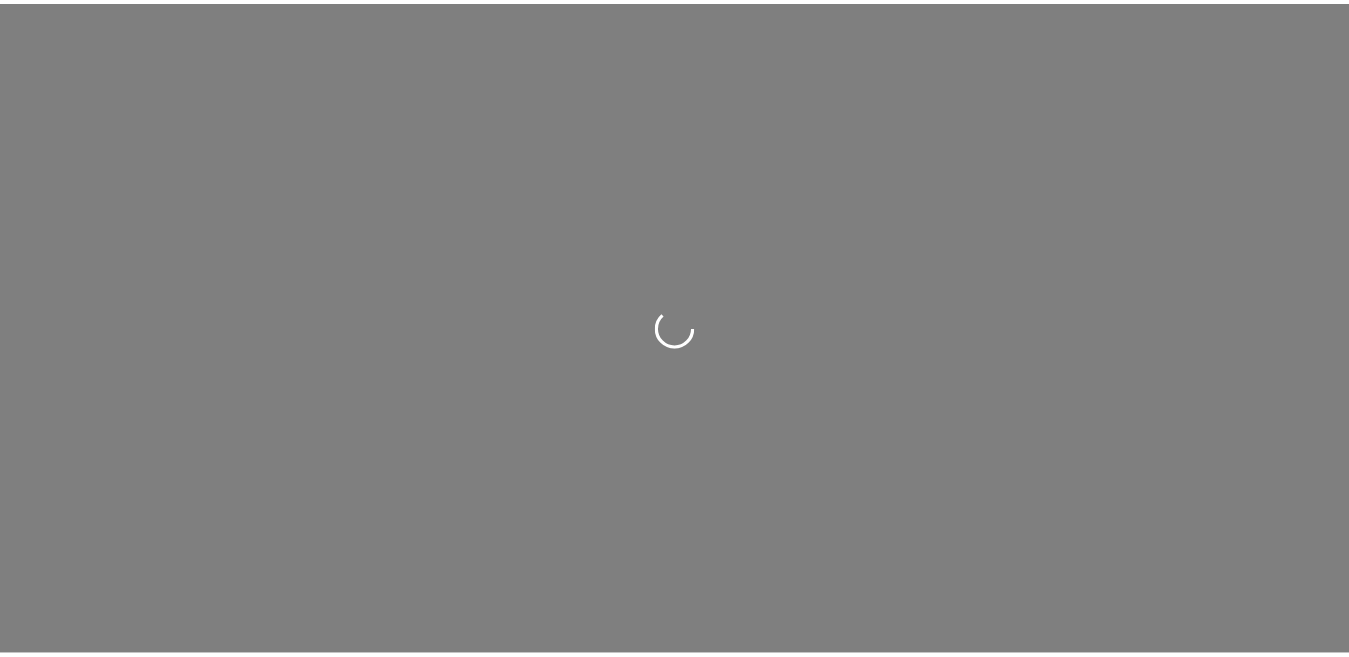 scroll, scrollTop: 0, scrollLeft: 0, axis: both 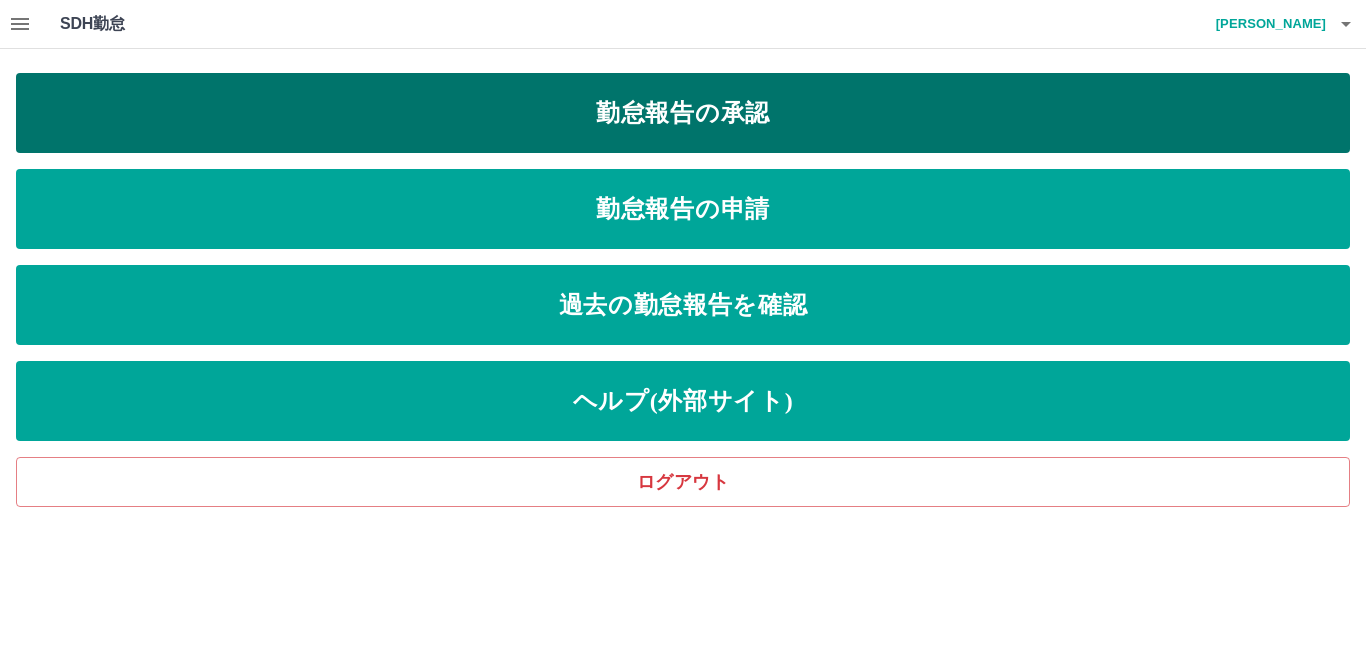 click on "勤怠報告の承認" at bounding box center [683, 113] 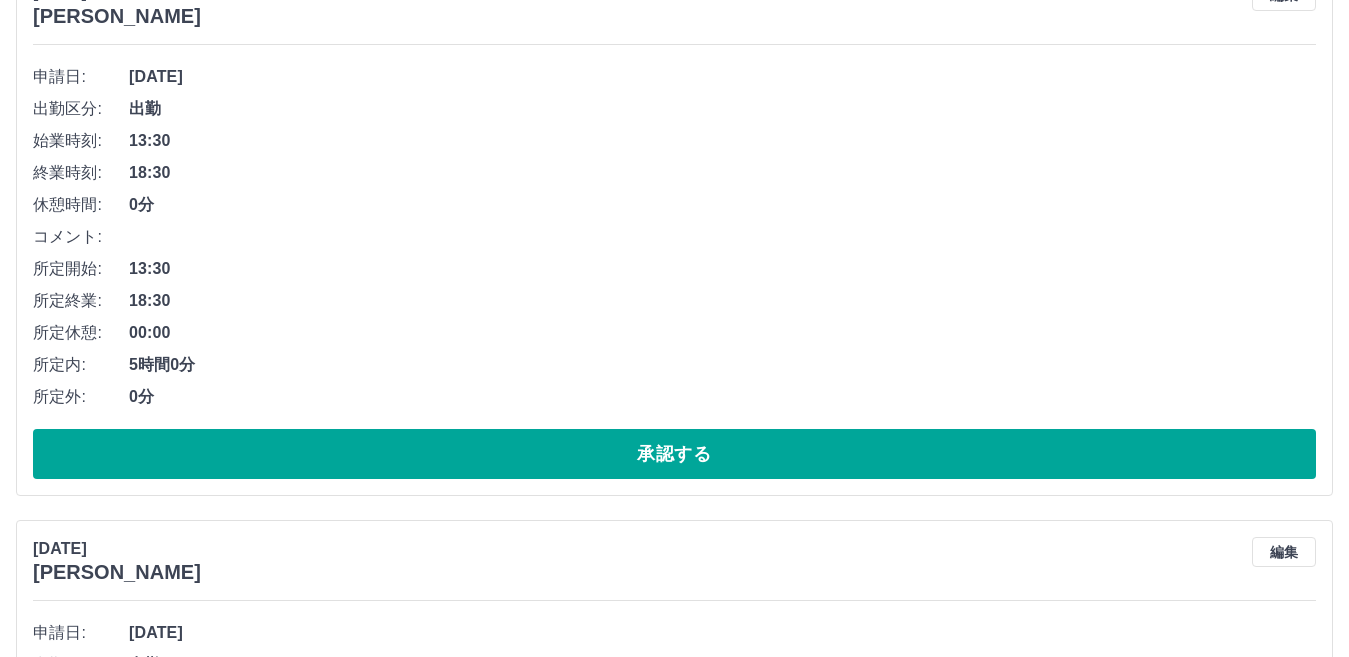 scroll, scrollTop: 300, scrollLeft: 0, axis: vertical 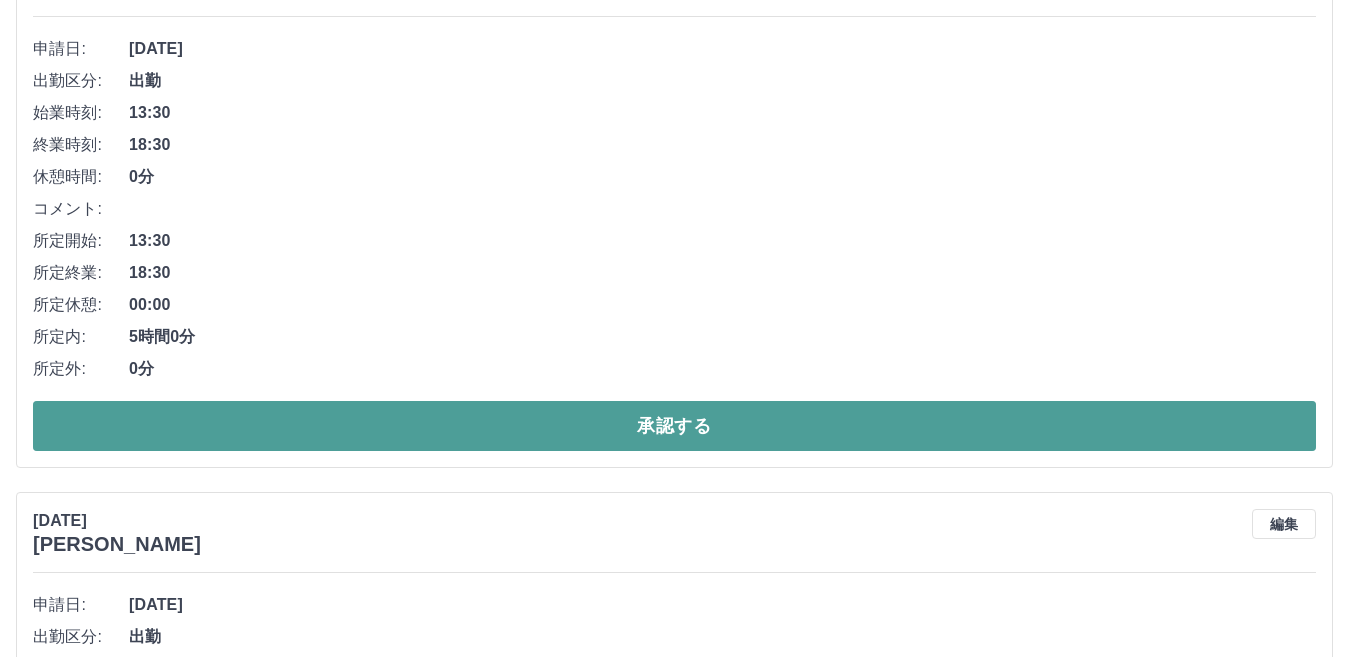 click on "承認する" at bounding box center (674, 426) 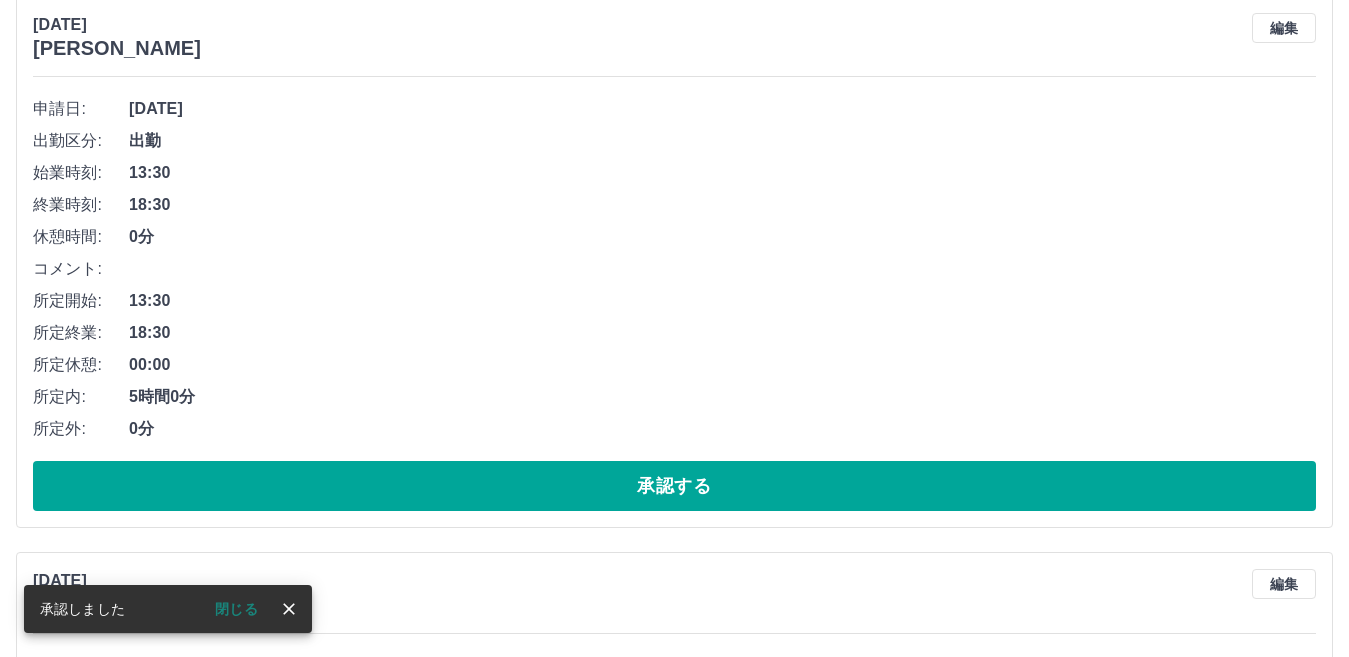 scroll, scrollTop: 800, scrollLeft: 0, axis: vertical 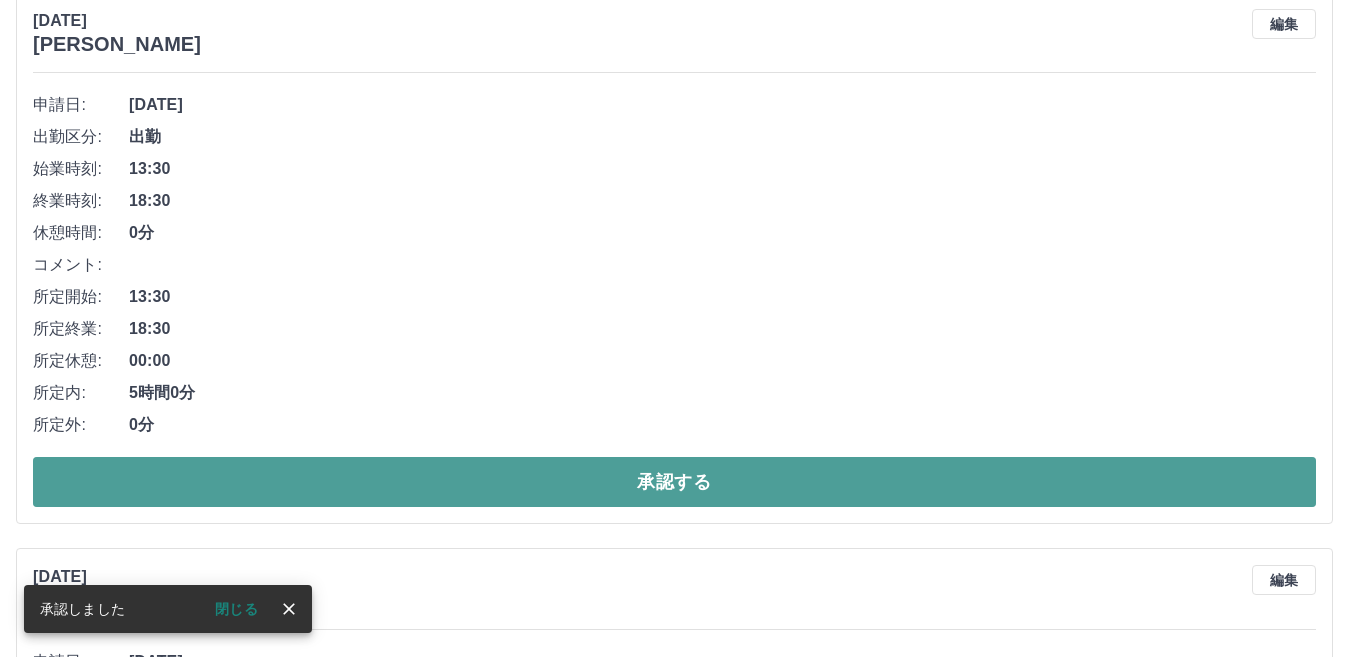 click on "承認する" at bounding box center [674, 482] 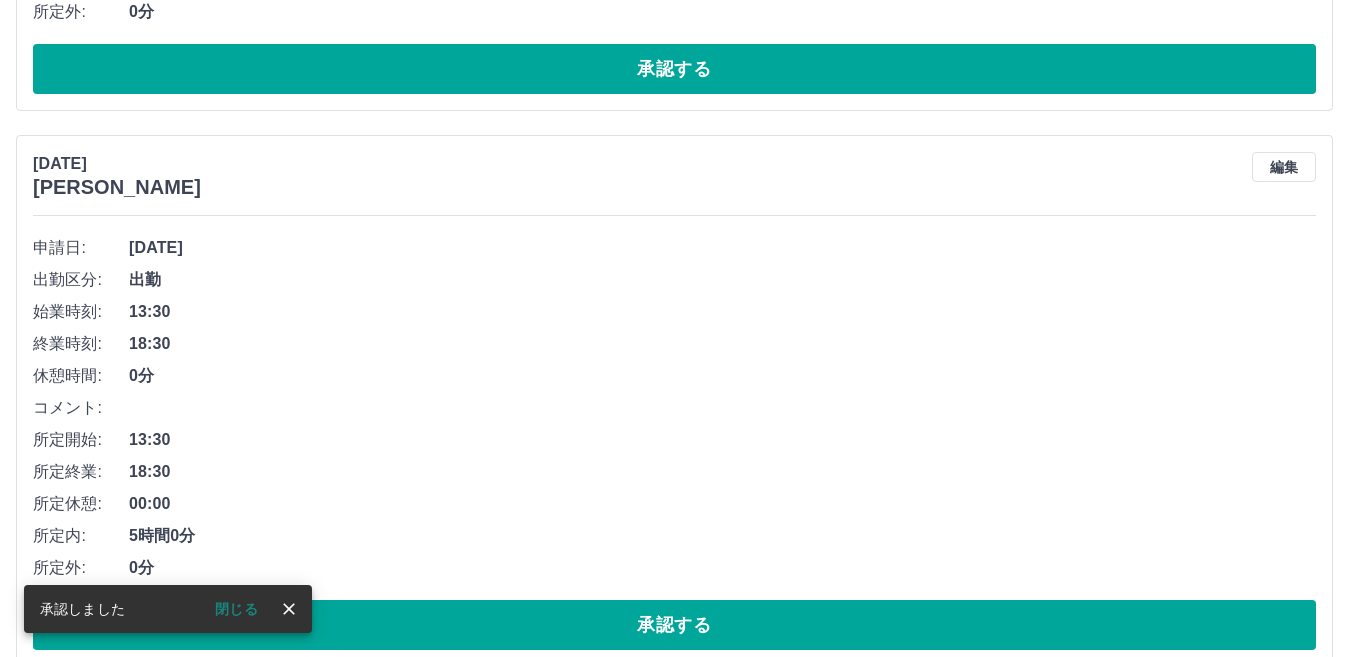 scroll, scrollTop: 693, scrollLeft: 0, axis: vertical 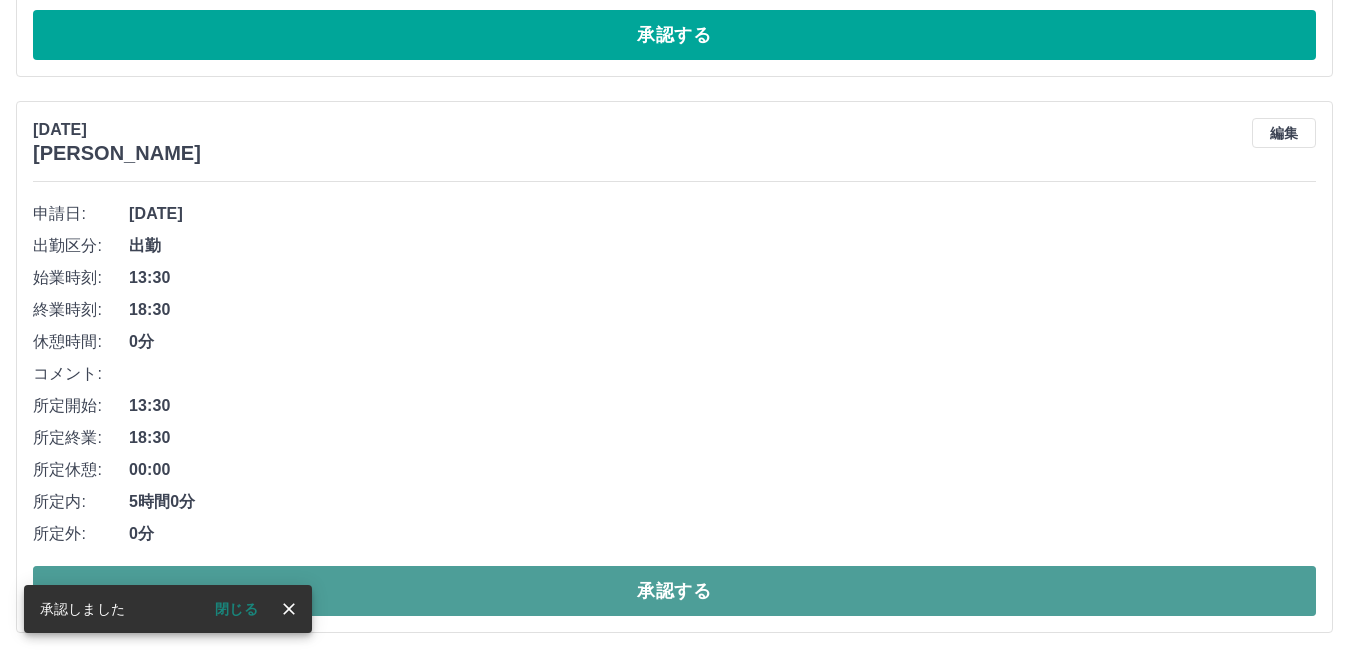 click on "承認する" at bounding box center [674, 591] 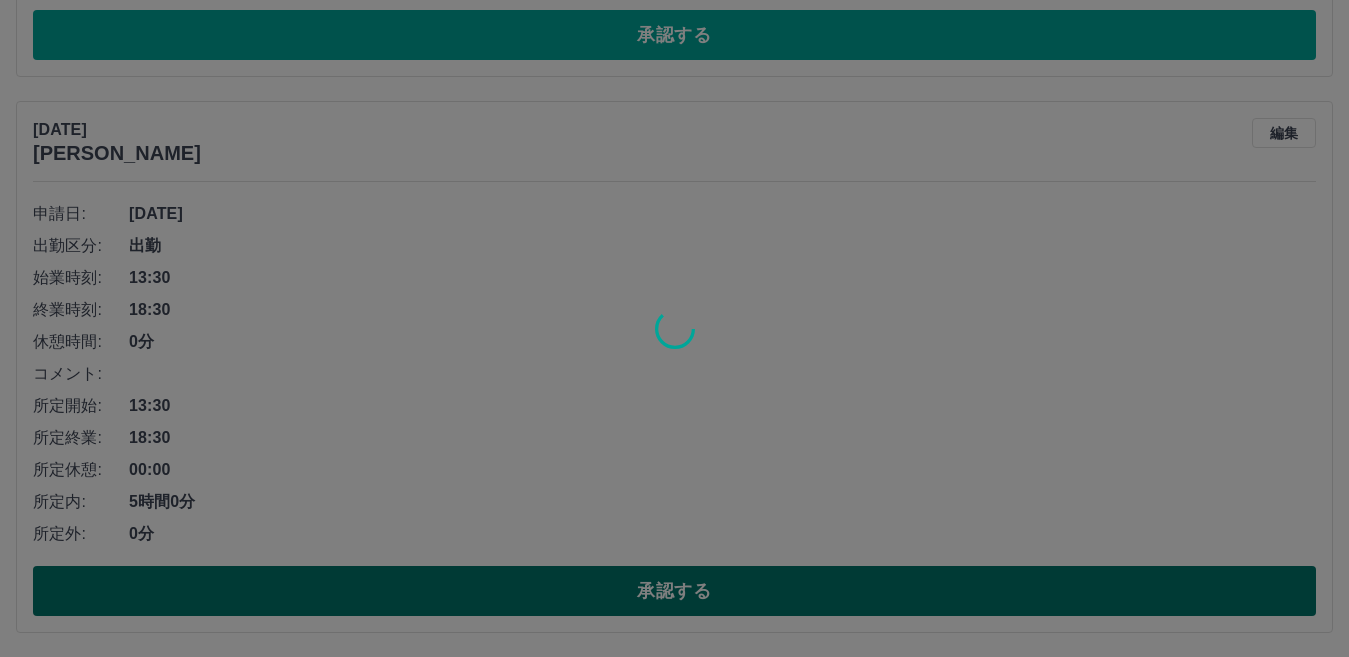 scroll, scrollTop: 137, scrollLeft: 0, axis: vertical 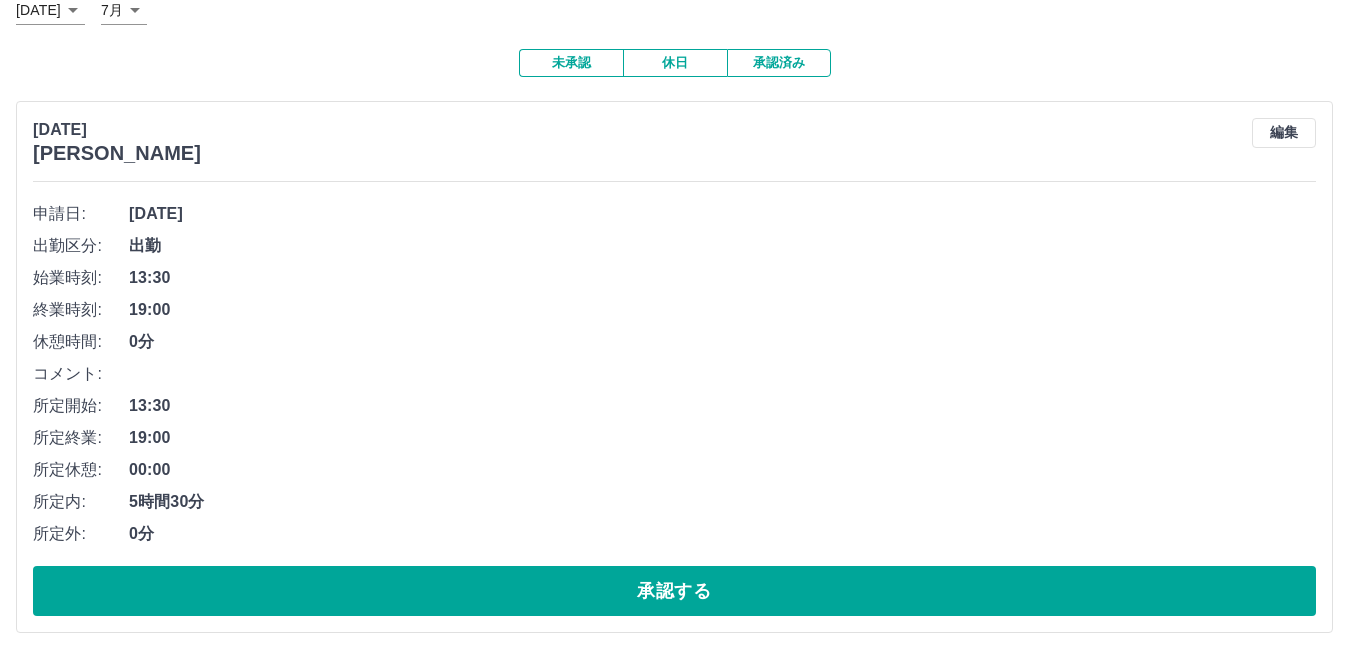 click on "承認済み" at bounding box center (779, 63) 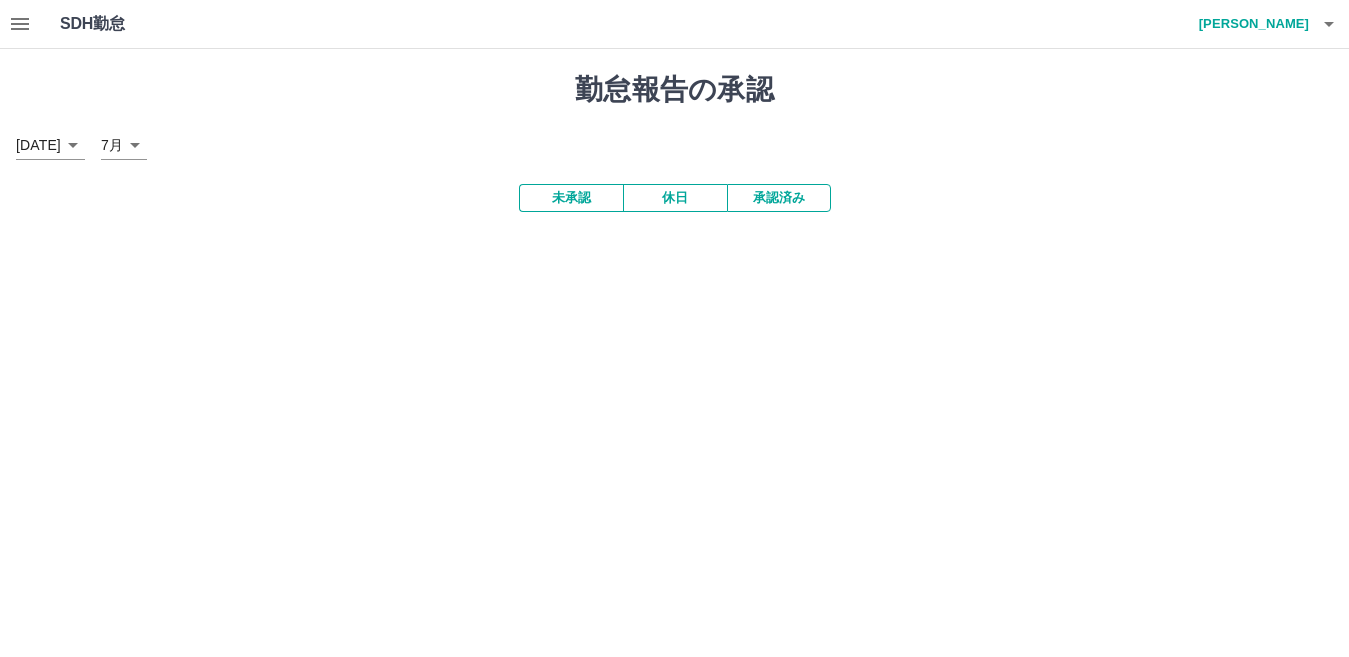 scroll, scrollTop: 0, scrollLeft: 0, axis: both 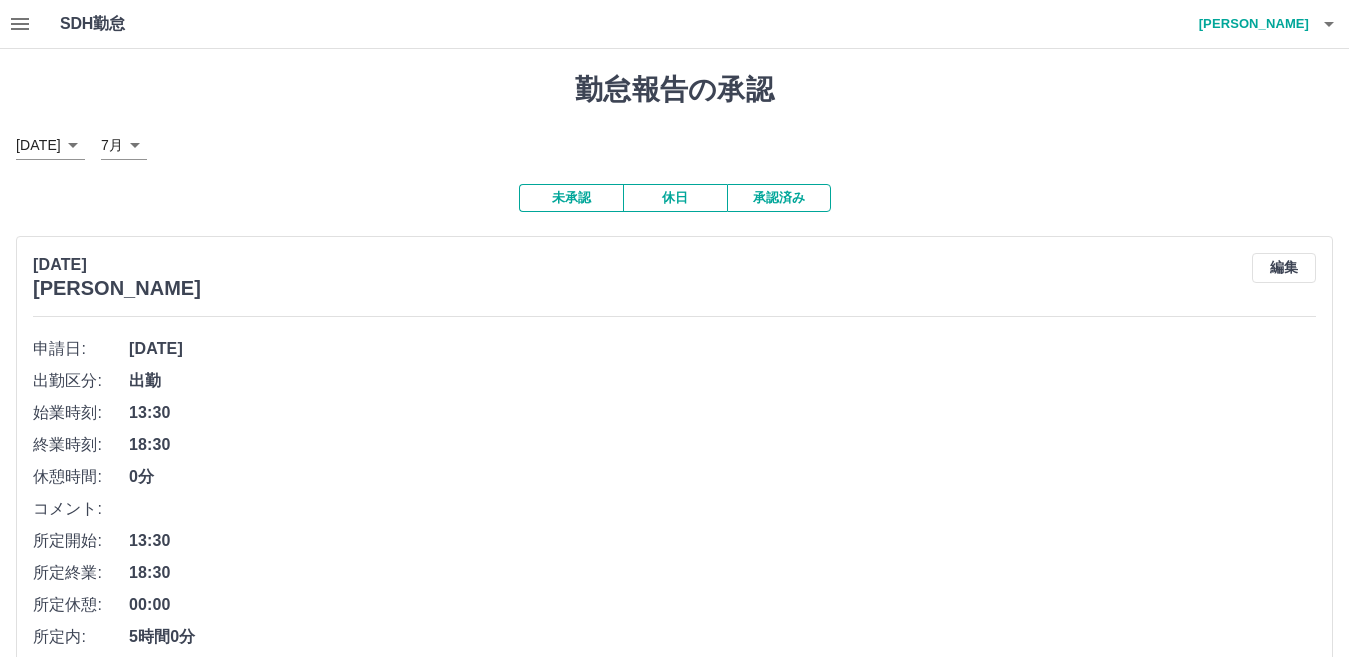 click on "未承認" at bounding box center (571, 198) 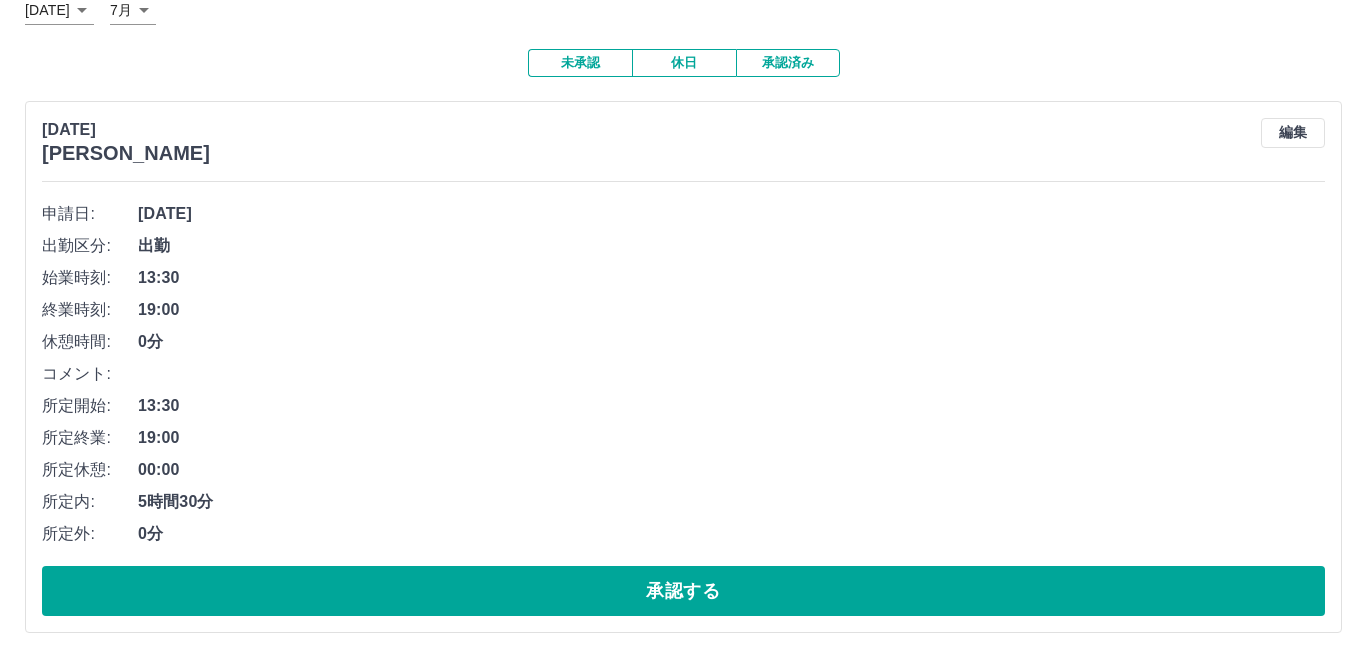 scroll, scrollTop: 0, scrollLeft: 0, axis: both 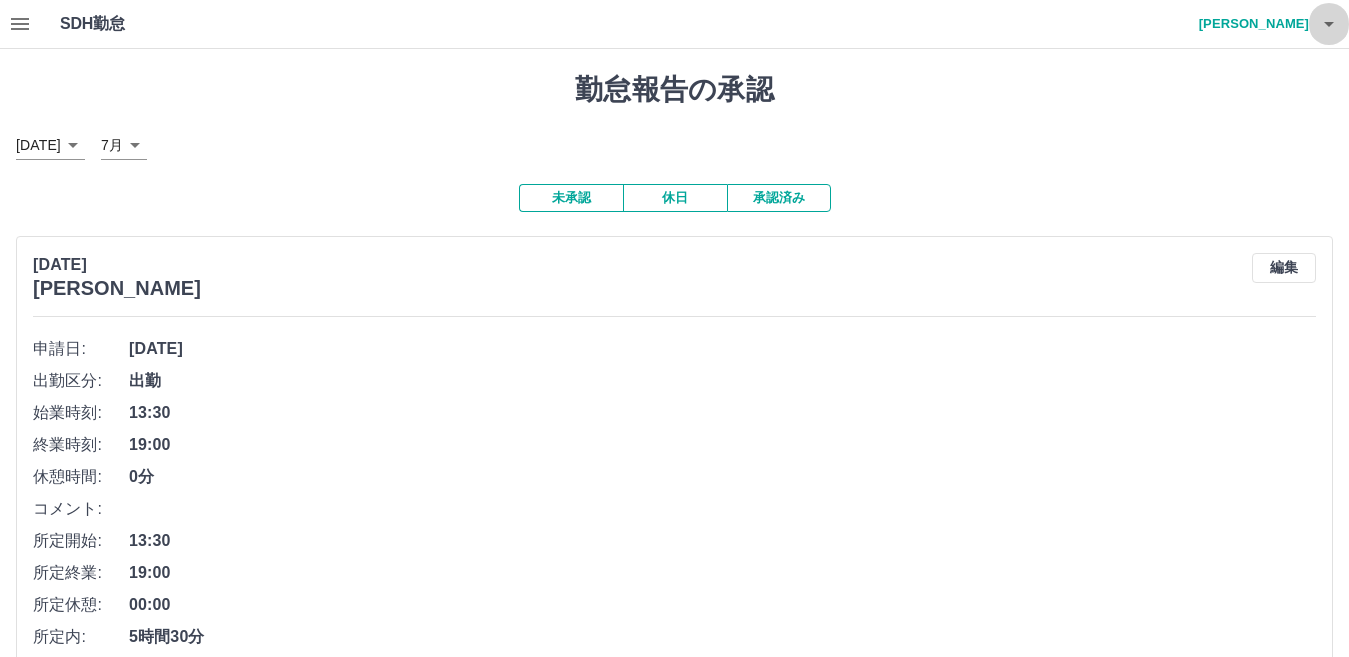 click 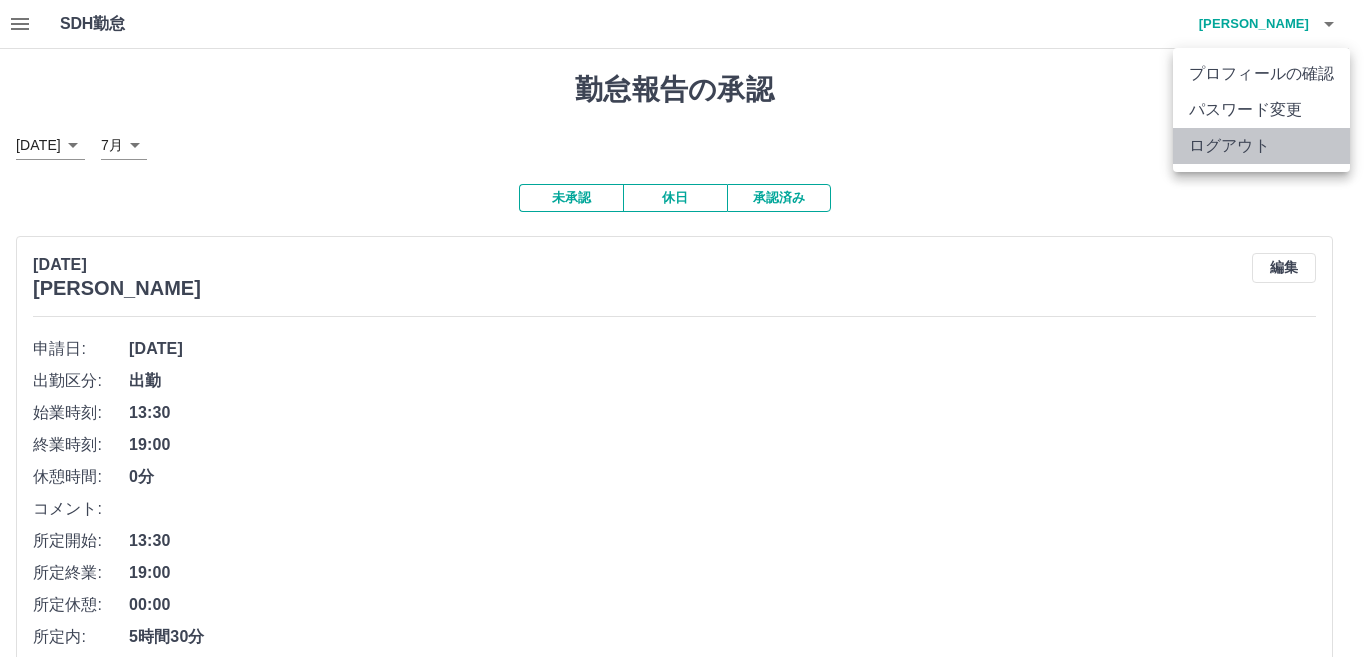 click on "ログアウト" at bounding box center (1261, 146) 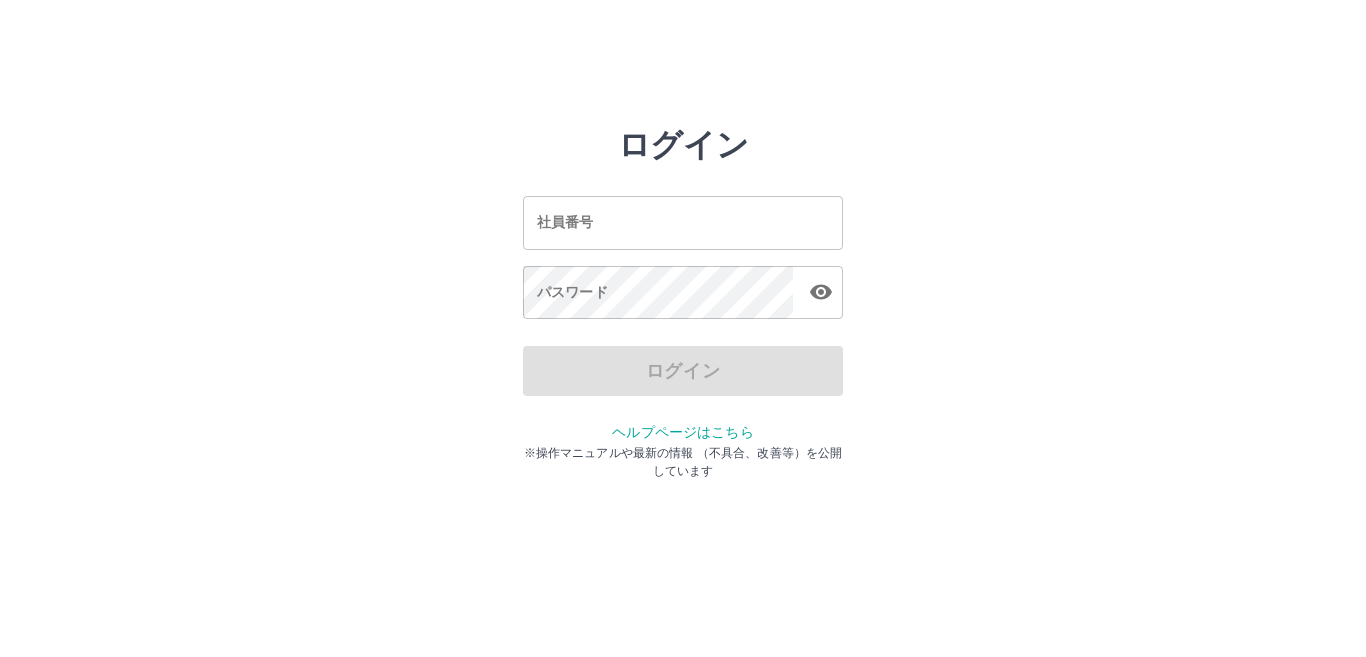 scroll, scrollTop: 0, scrollLeft: 0, axis: both 